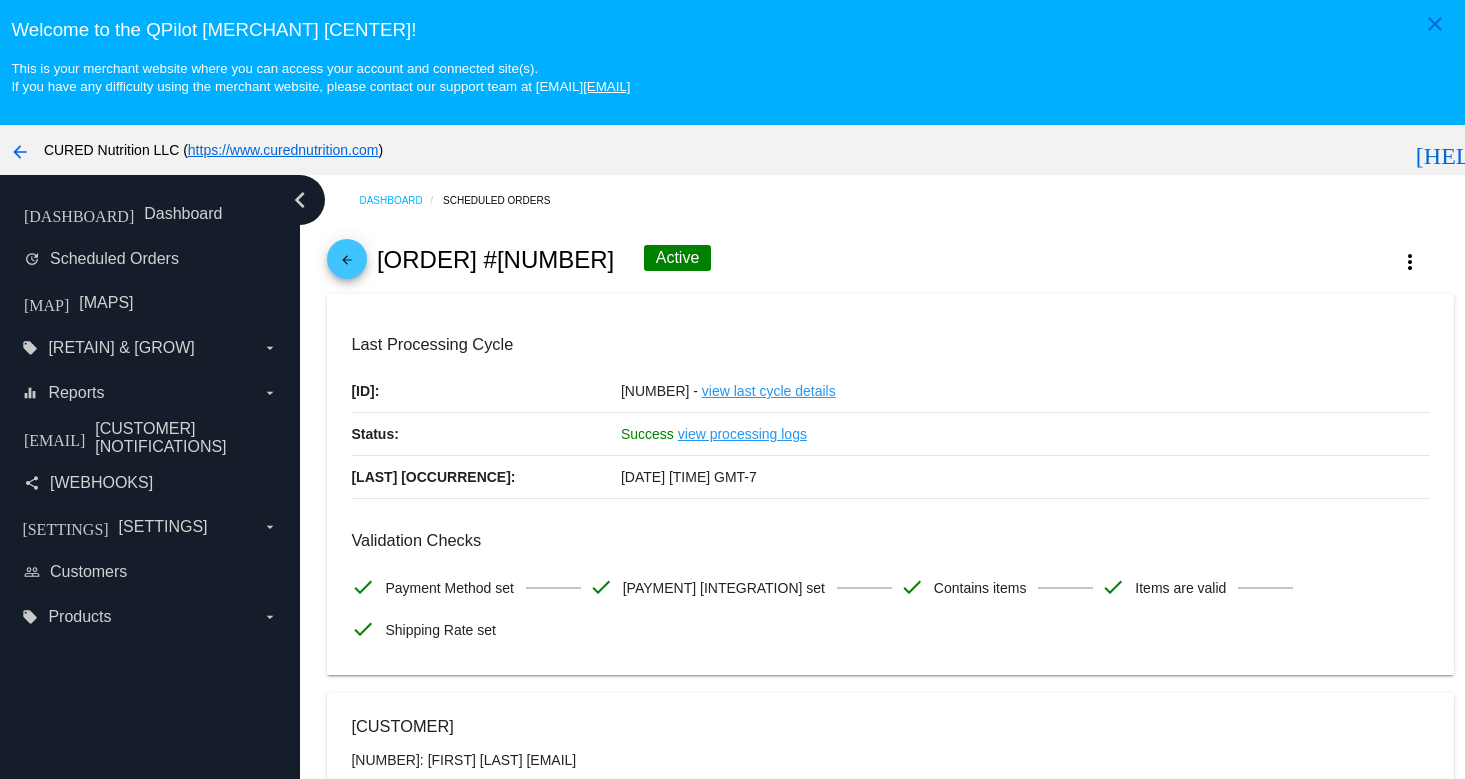 scroll, scrollTop: 0, scrollLeft: 0, axis: both 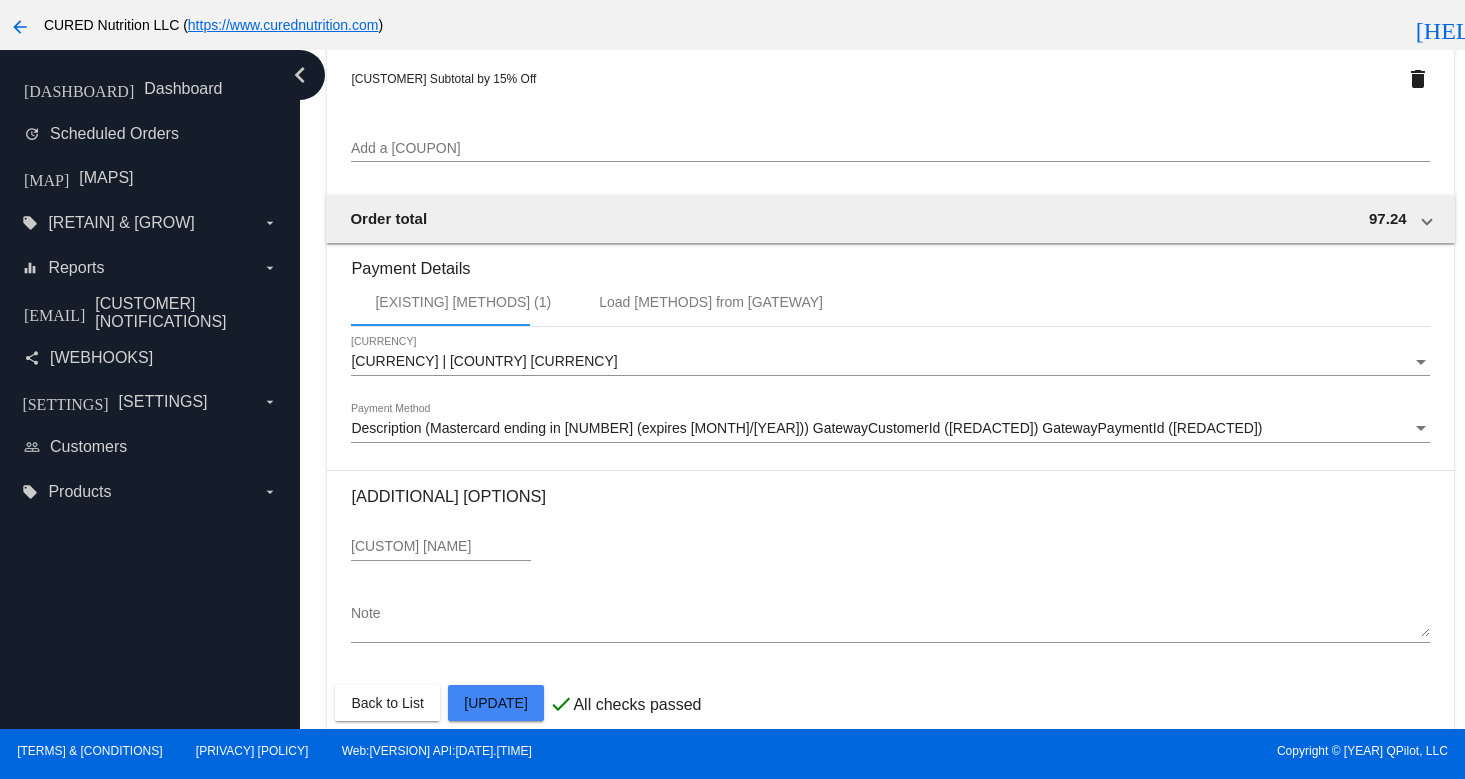 click on "[CUSTOMER]
[NUMBER]: [FIRST] [LAST]
[EMAIL]
[CUSTOMER] [SHIPPING]
Enter [SHIPPING] [ADDRESS] Select A Saved [ADDRESS] (0)
[FIRST]
[SHIPPING] [FIRST]
[LAST]
[SHIPPING] [LAST]
[COUNTRY] | [COUNTRY]
[SHIPPING] [COUNTRY]
[STREET]
[SHIPPING] [STREET] 1
[SHIPPING] [STREET] 2
[CITY]
[SHIPPING] [CITY]
[STATE] | [STATE]
[SHIPPING] [STATE]
[POSTAL_CODE]
[SHIPPING] [POSTAL_CODE]
[ORDER] [DETAILS]
[FREQUENCY]:
Every 6 weeks
[ACTIVE]" at bounding box center (890, -310) 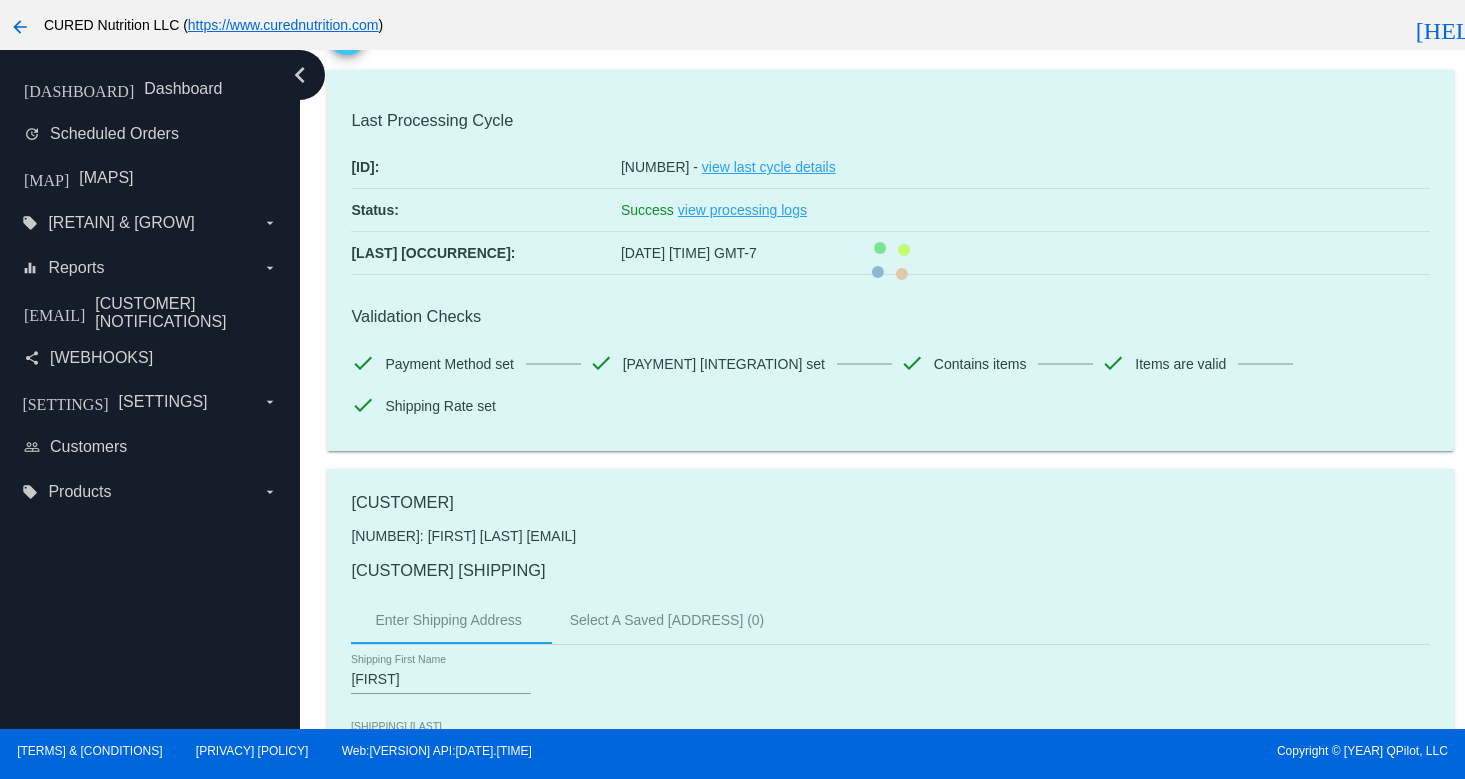 scroll, scrollTop: 0, scrollLeft: 0, axis: both 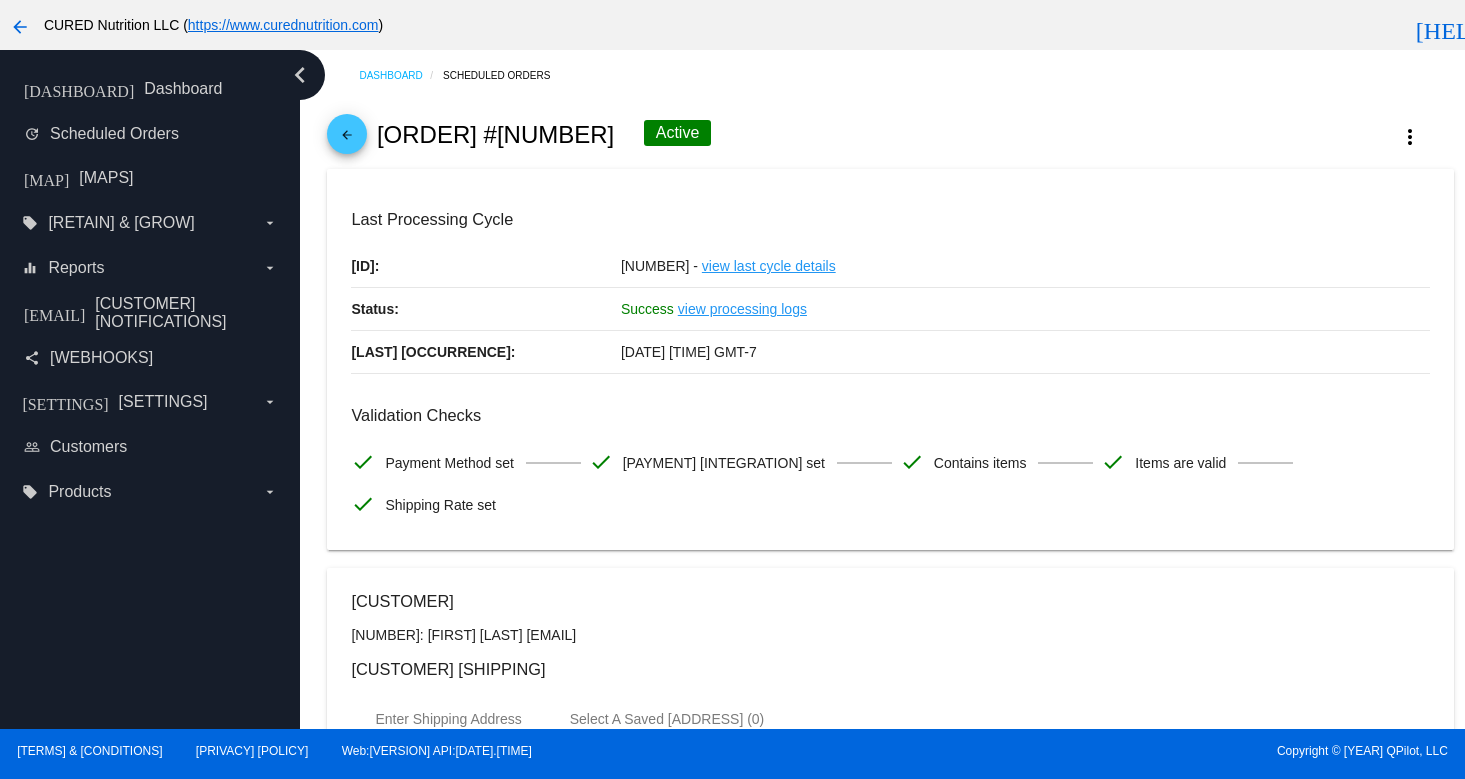 click on "arrow_back" at bounding box center (347, 140) 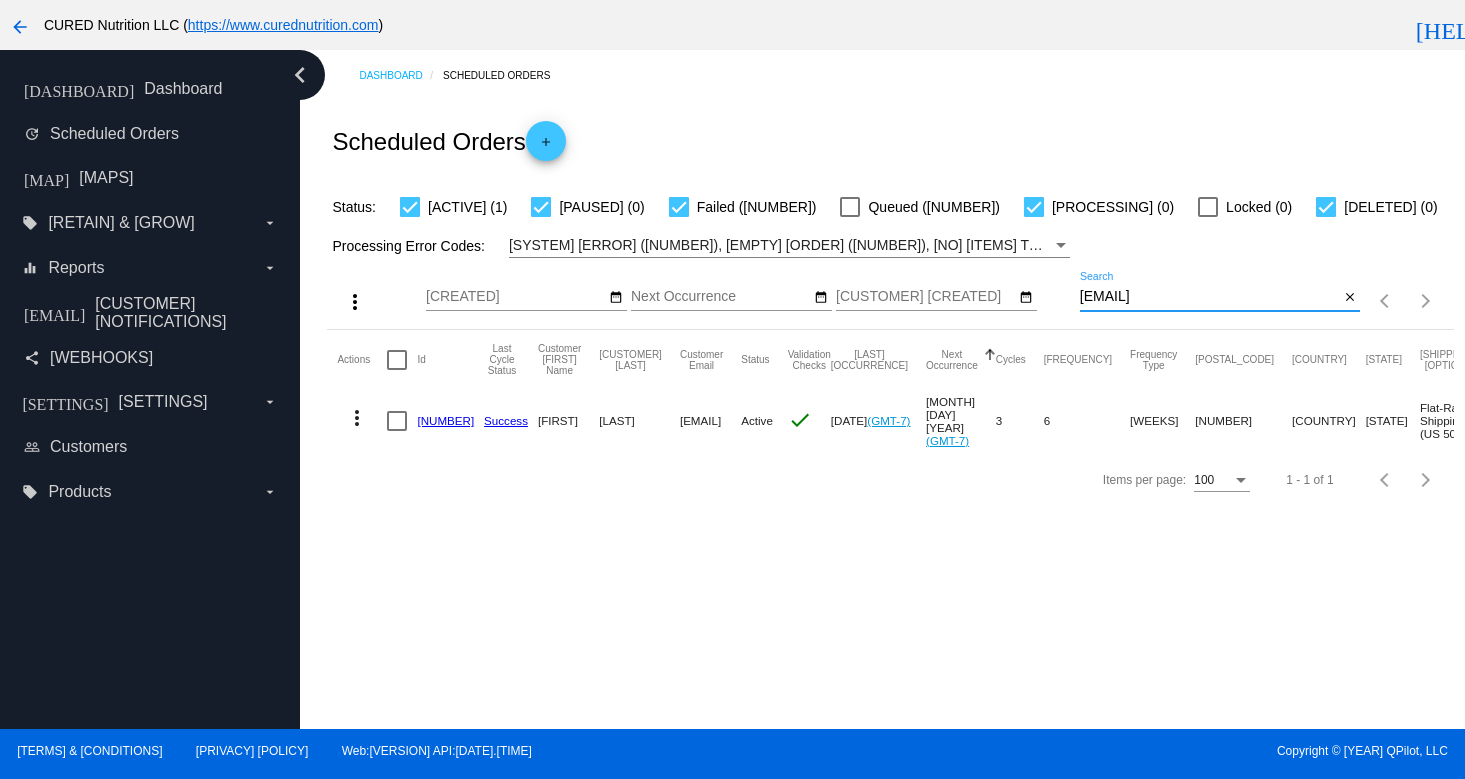 click on "[EMAIL]" at bounding box center [1209, 297] 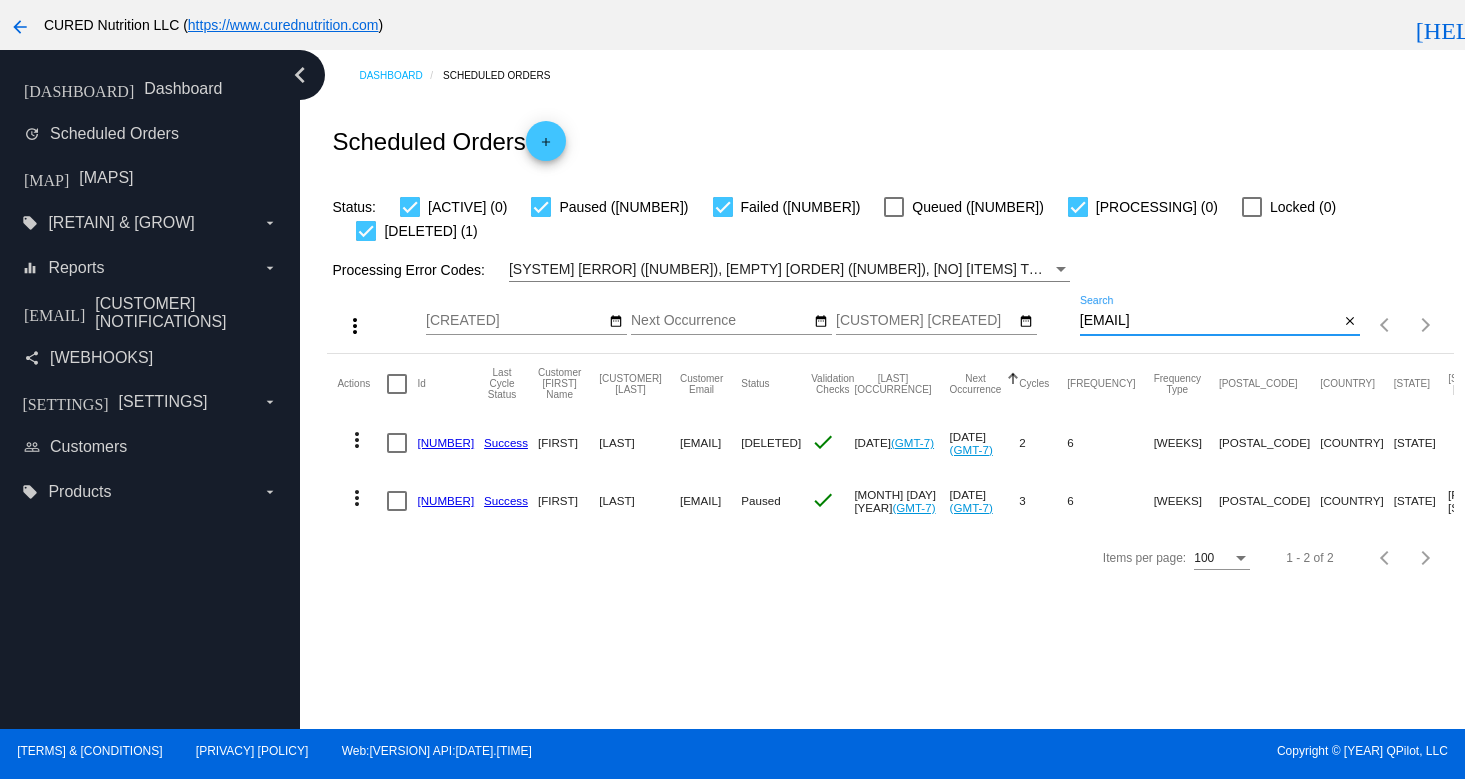click on "[EMAIL]" at bounding box center [1209, 321] 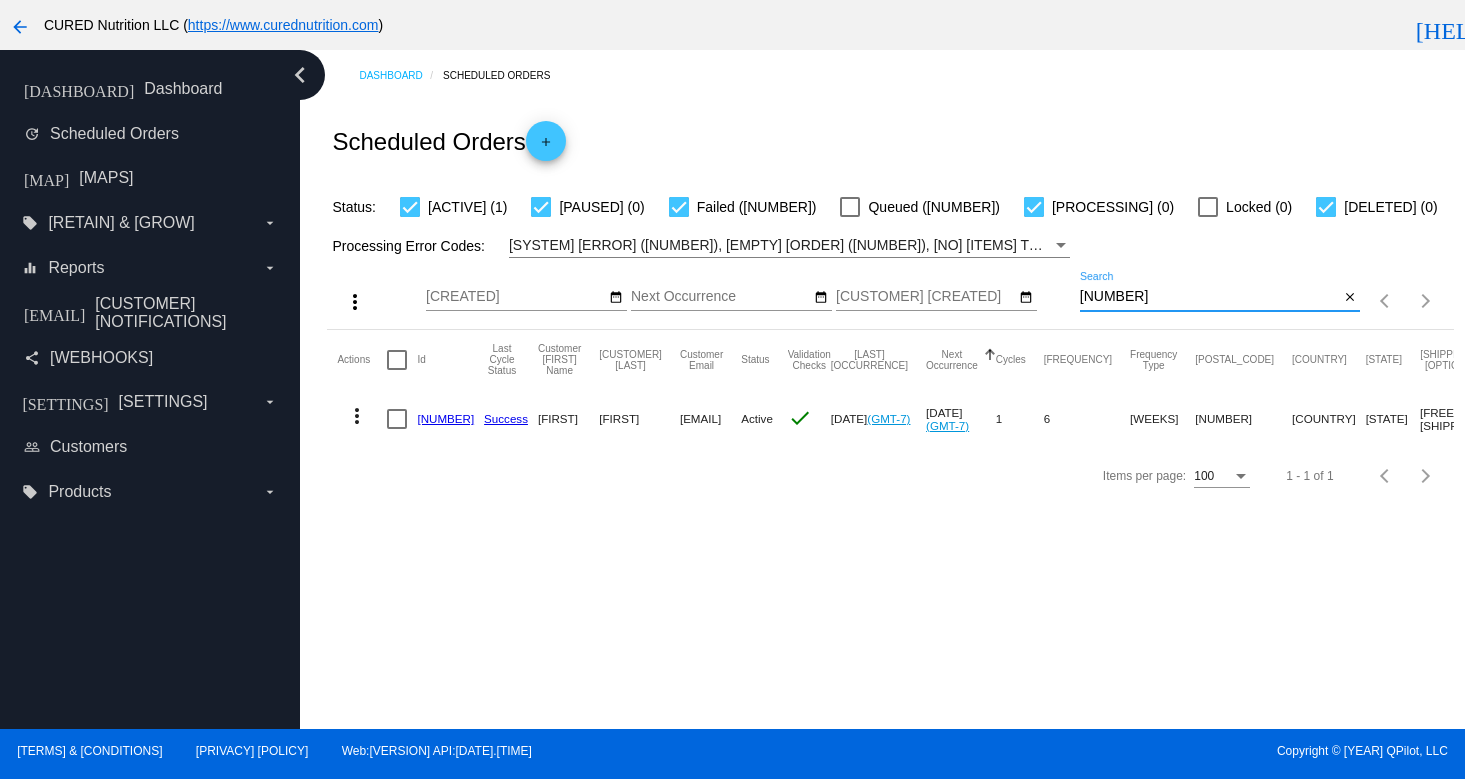 type on "[NUMBER]" 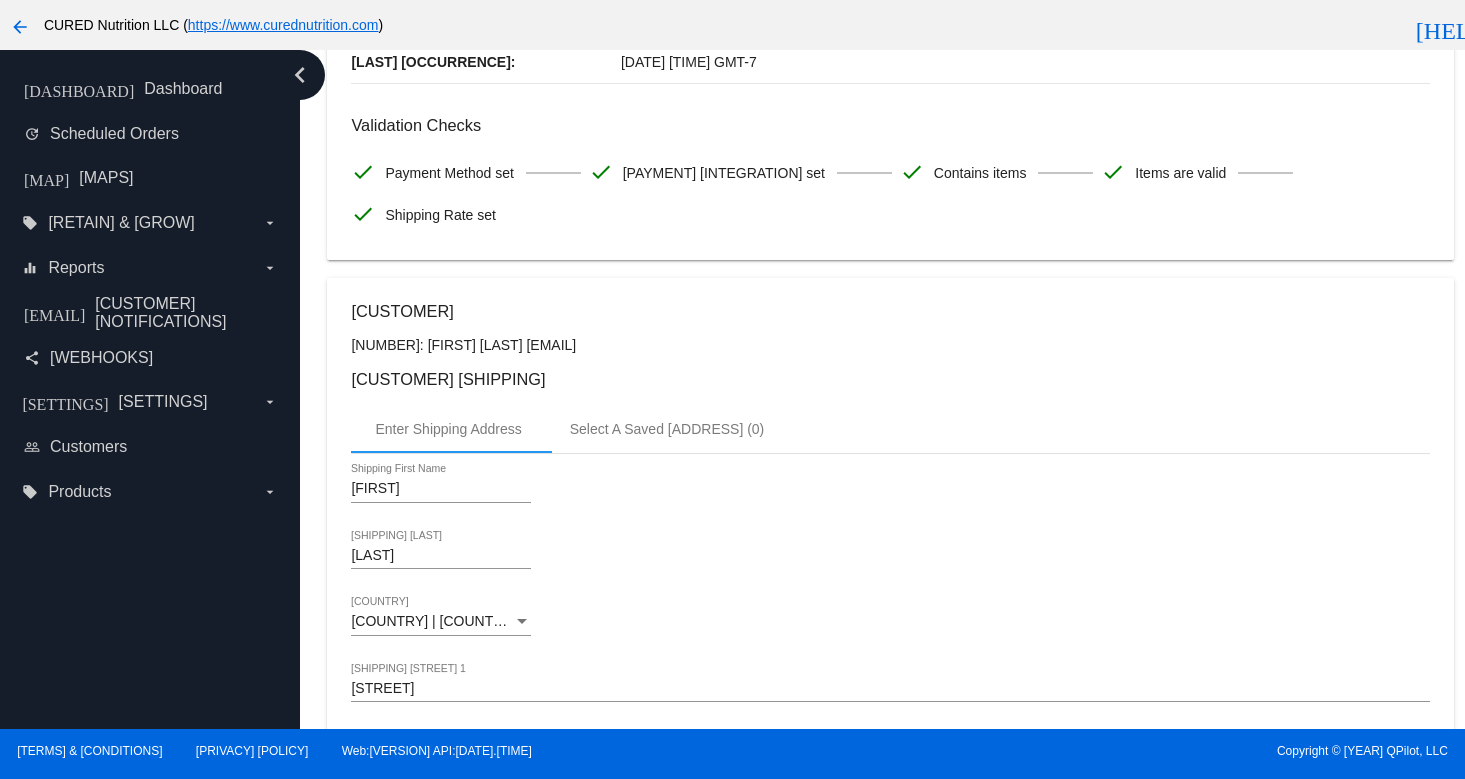 scroll, scrollTop: 331, scrollLeft: 0, axis: vertical 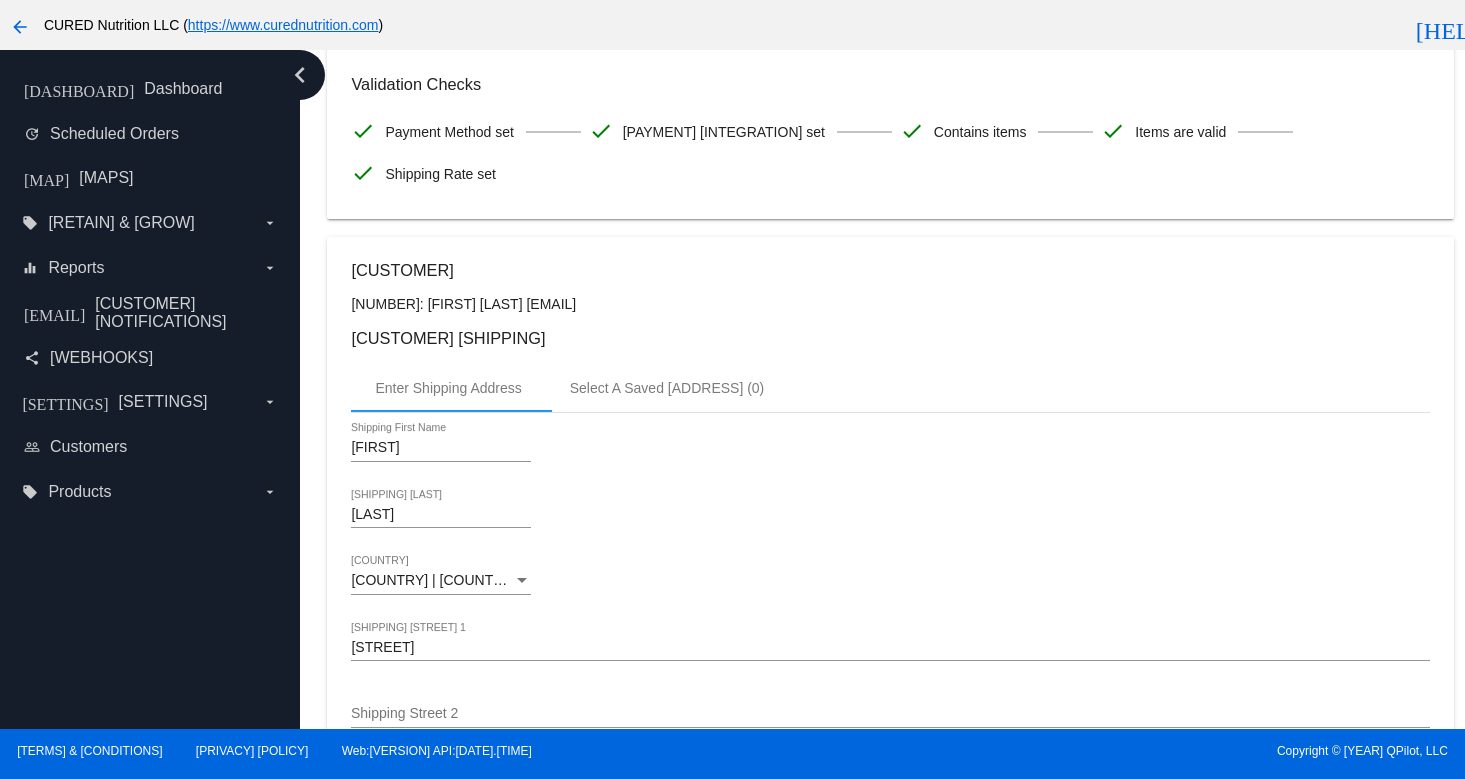 drag, startPoint x: 506, startPoint y: 266, endPoint x: 662, endPoint y: 266, distance: 156 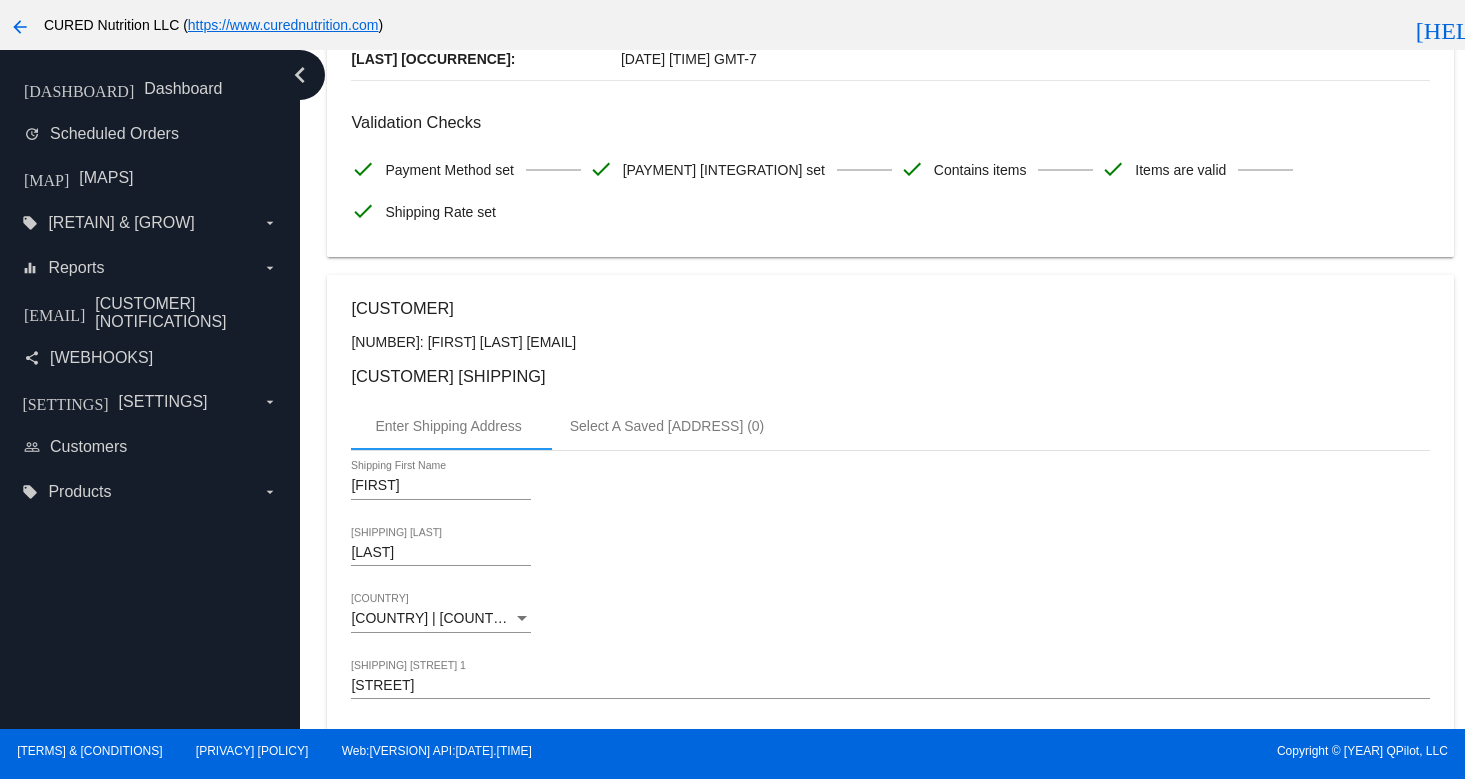 scroll, scrollTop: 423, scrollLeft: 0, axis: vertical 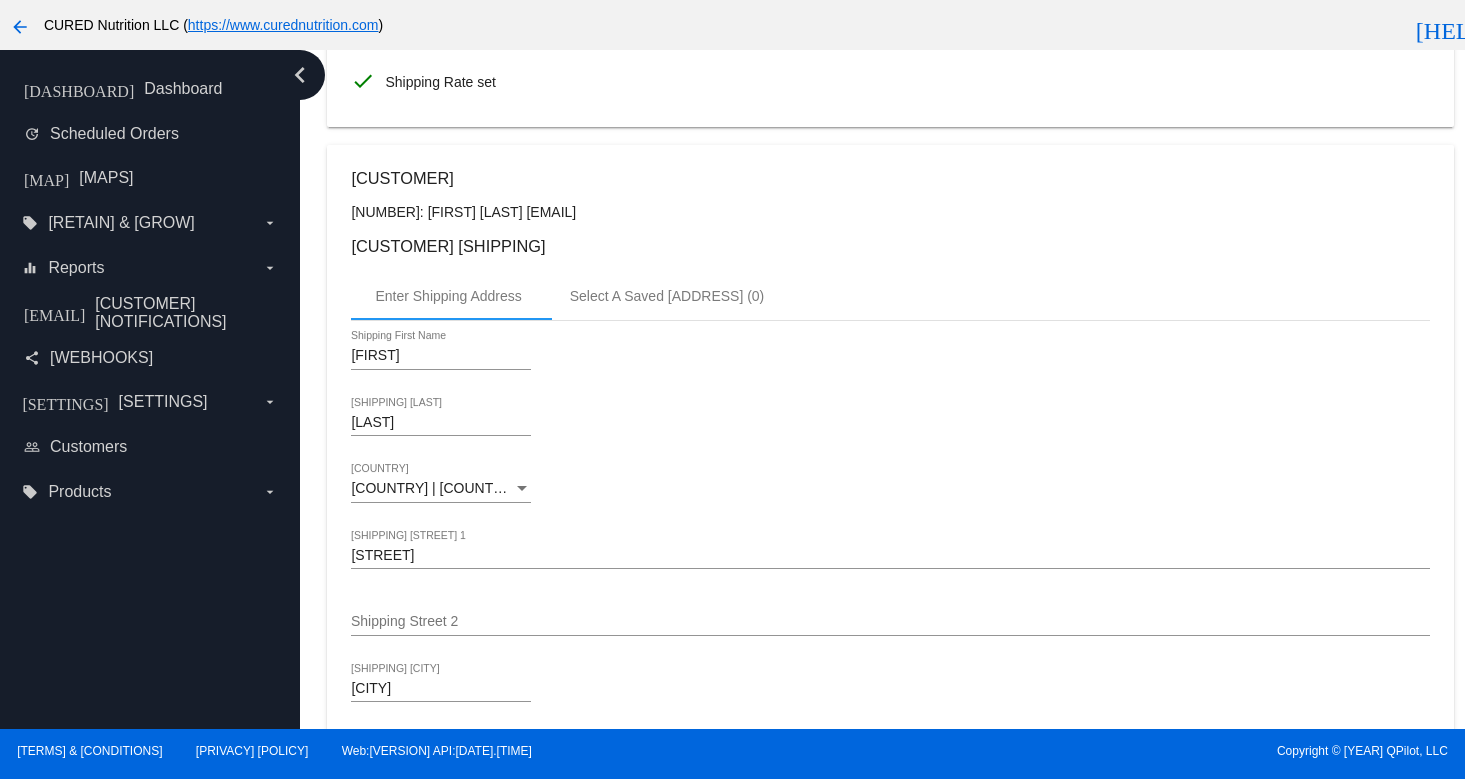 click on "[NUMBER]: [FIRST] [LAST]
[EMAIL]" at bounding box center (890, 212) 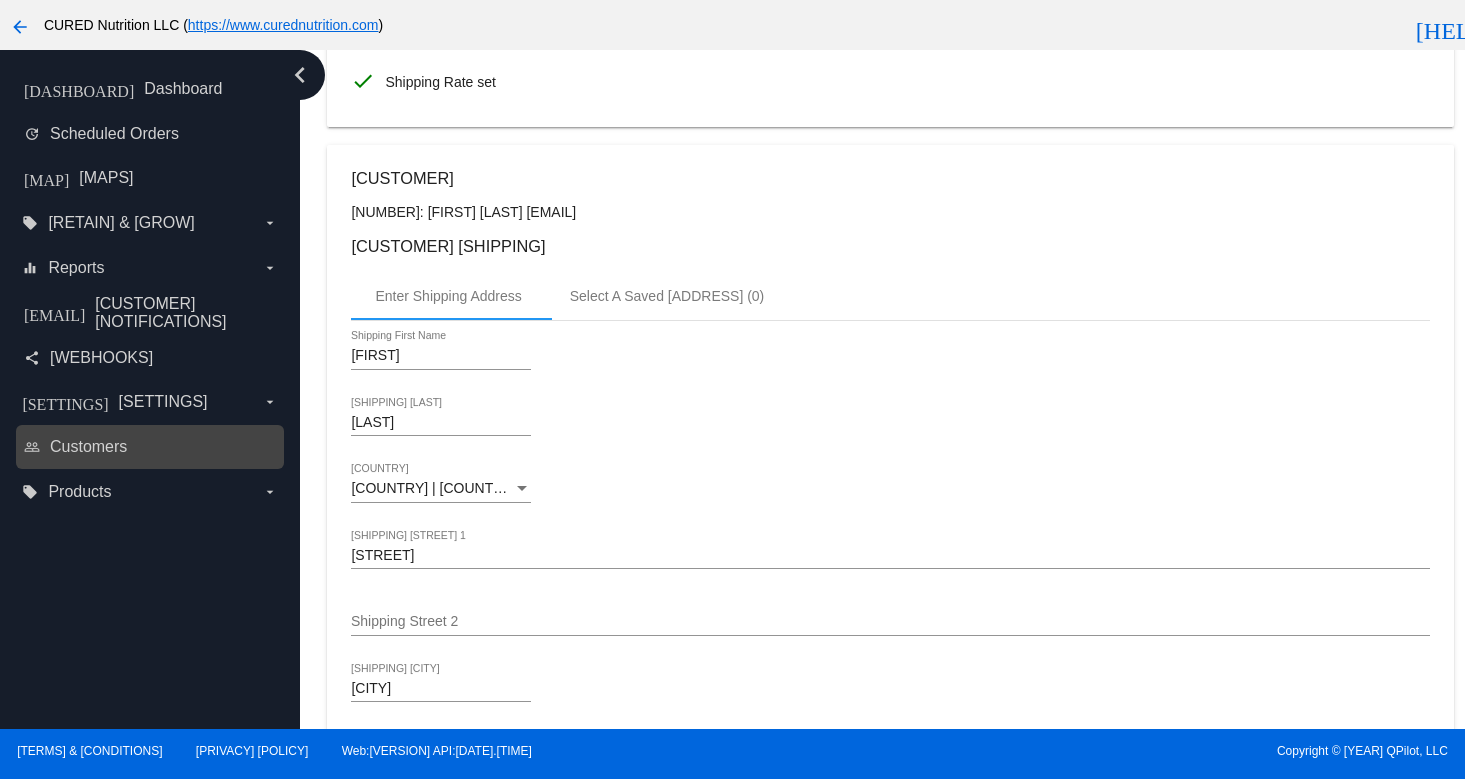 click on "people_outline
[CUSTOMERS]" at bounding box center (151, 447) 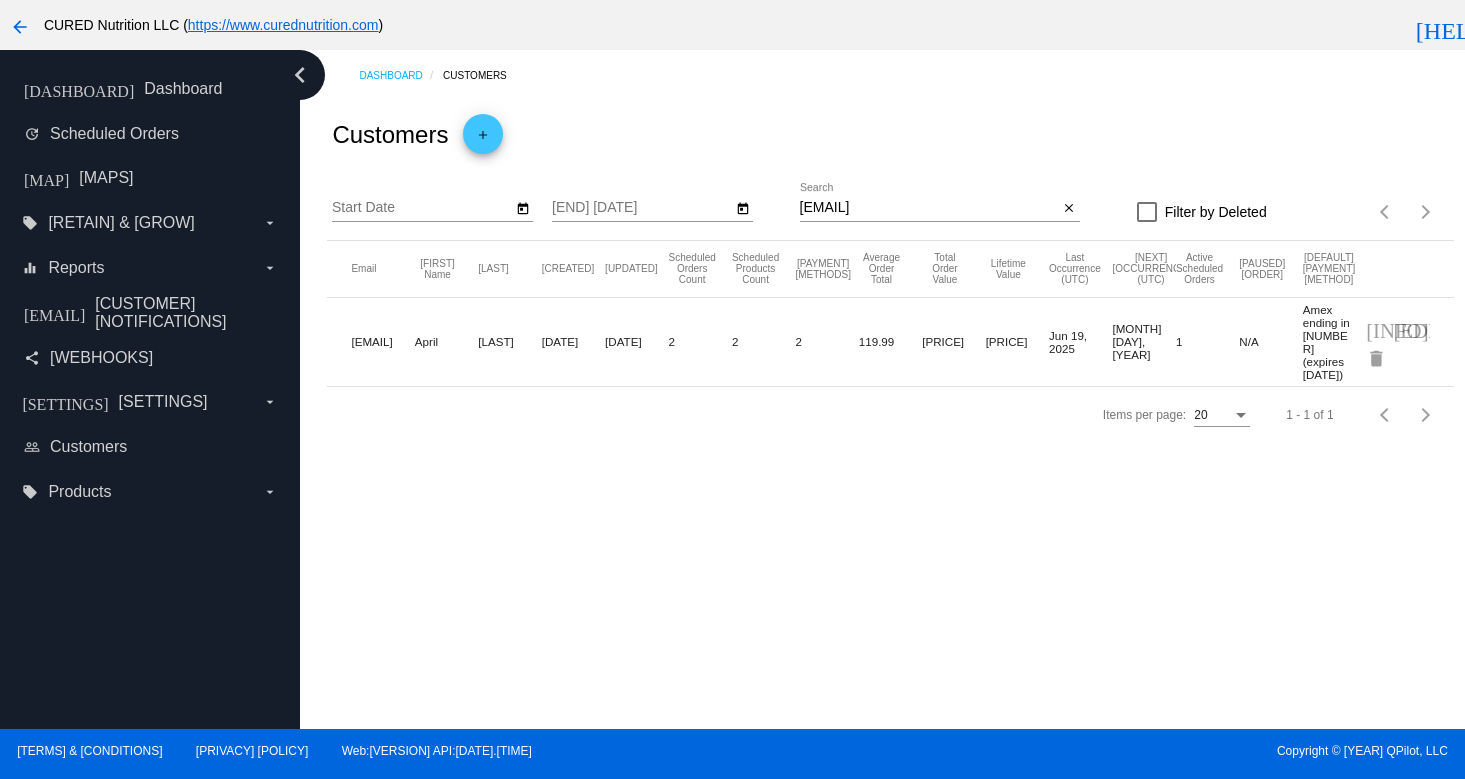 click on "[EMAIL]" at bounding box center (929, 208) 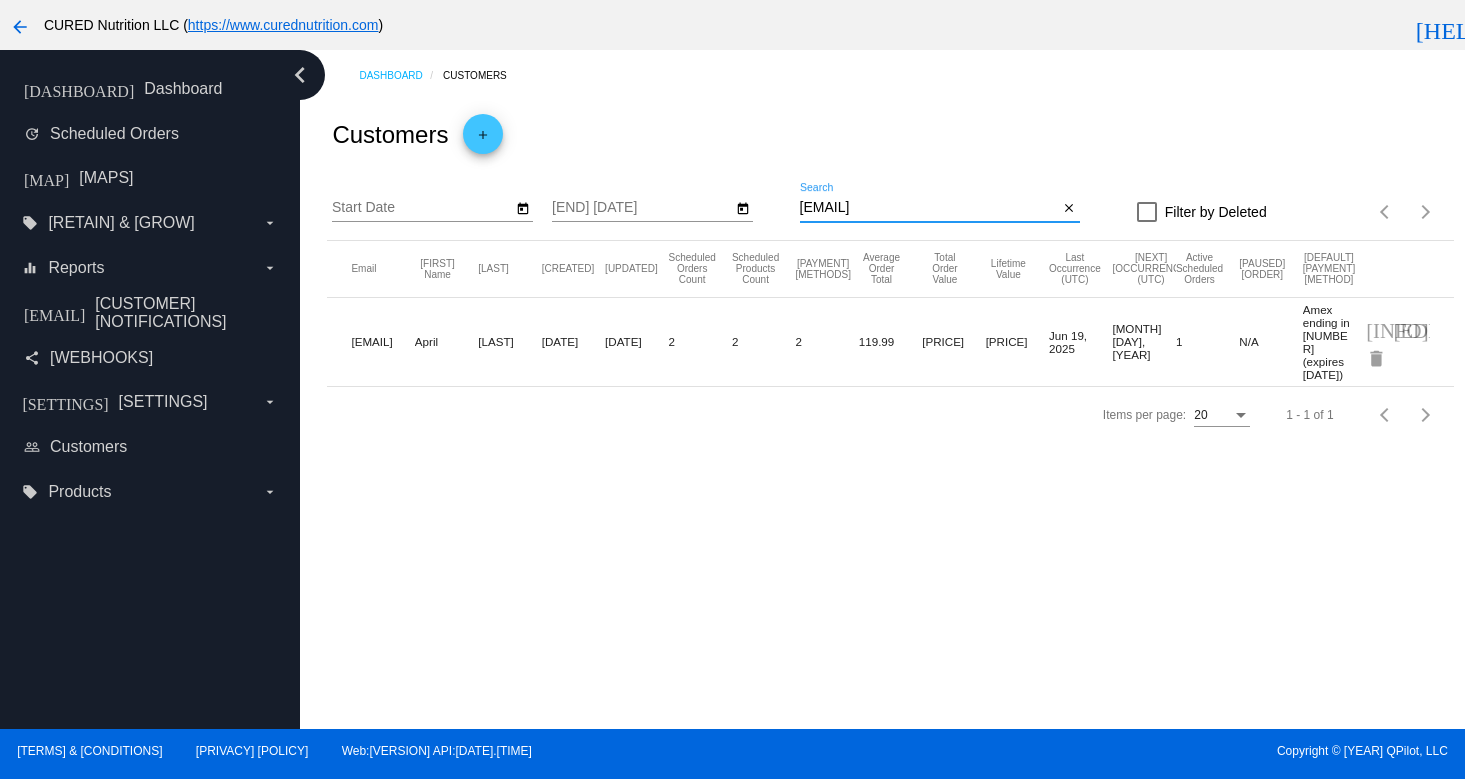 click on "[EMAIL]" at bounding box center [929, 208] 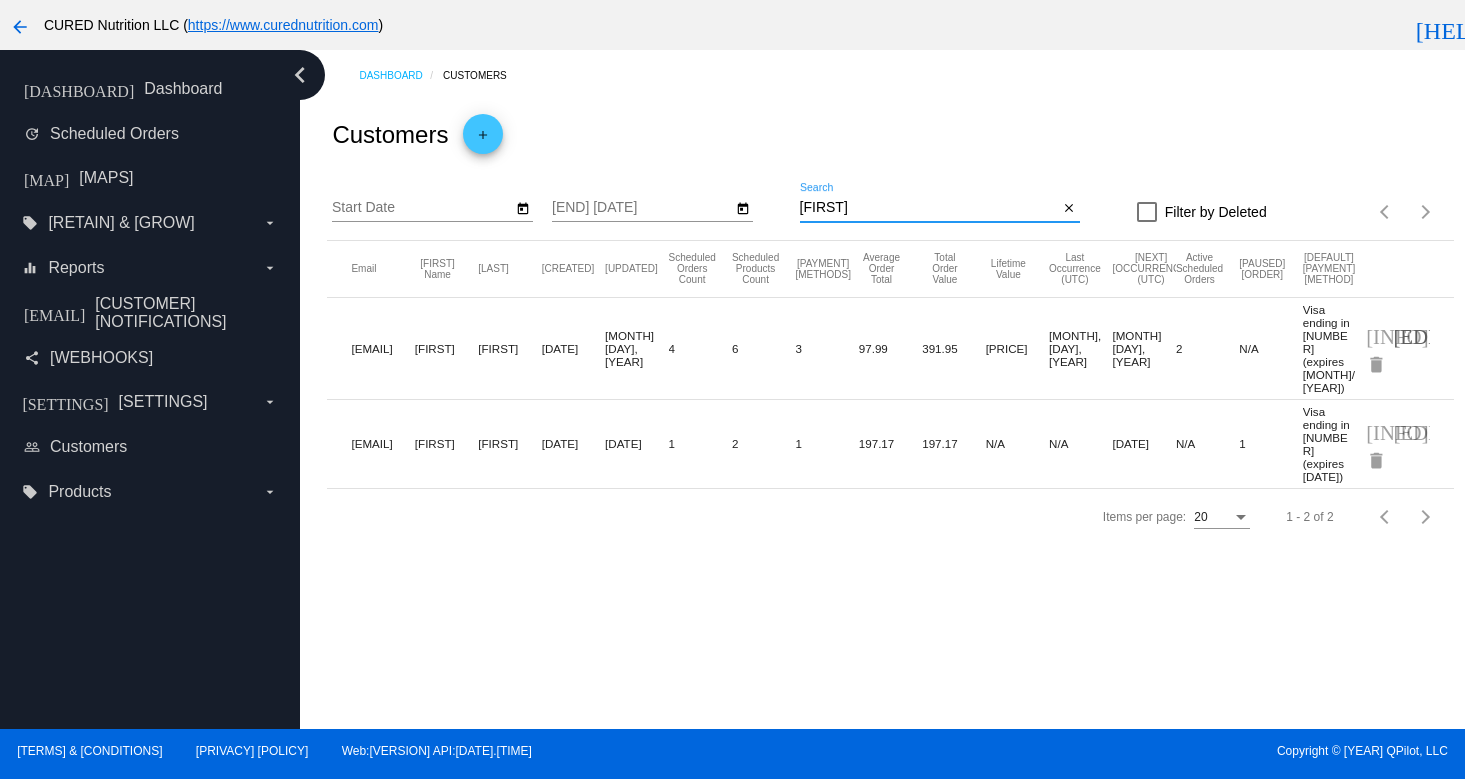 type on "[FIRST]" 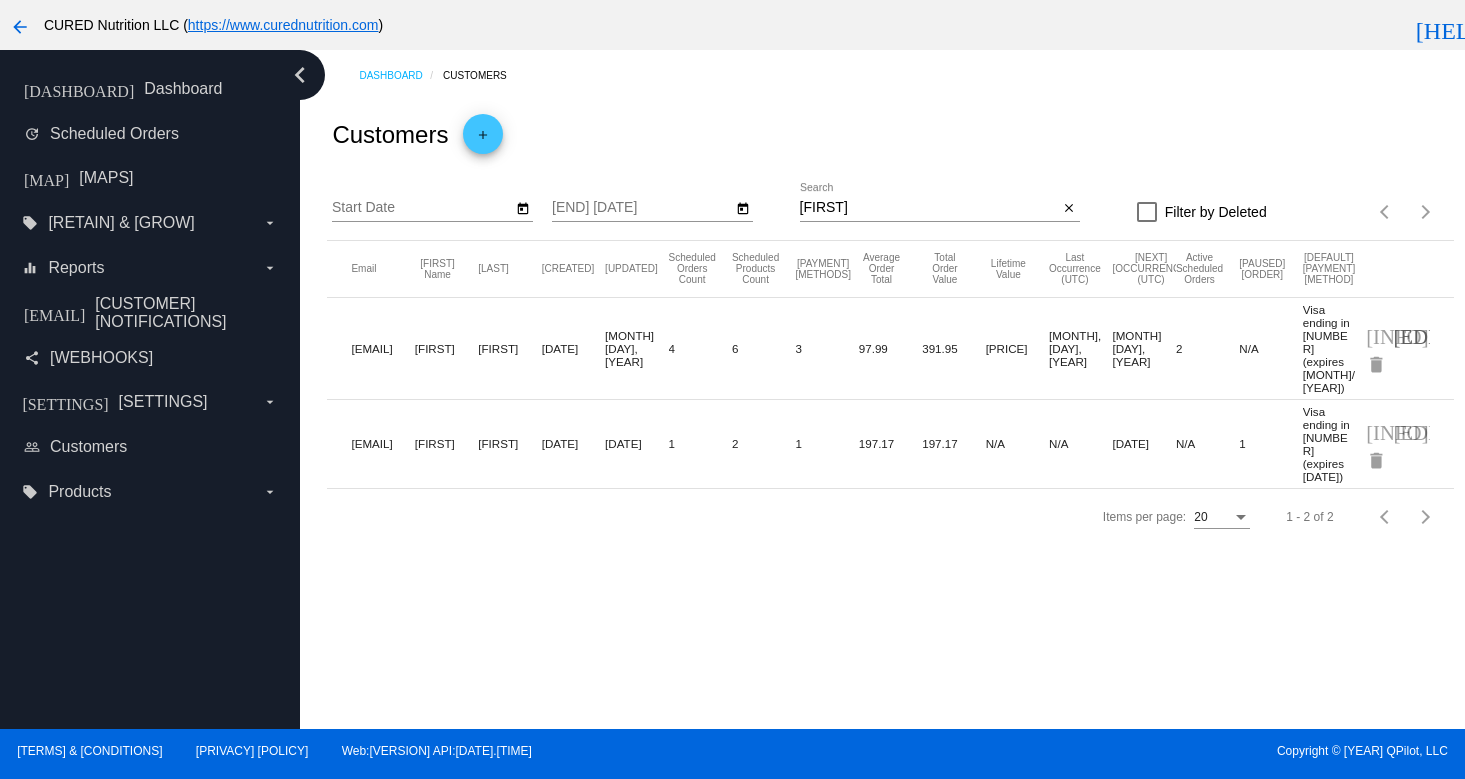 click on "[EDIT]" at bounding box center (1405, 332) 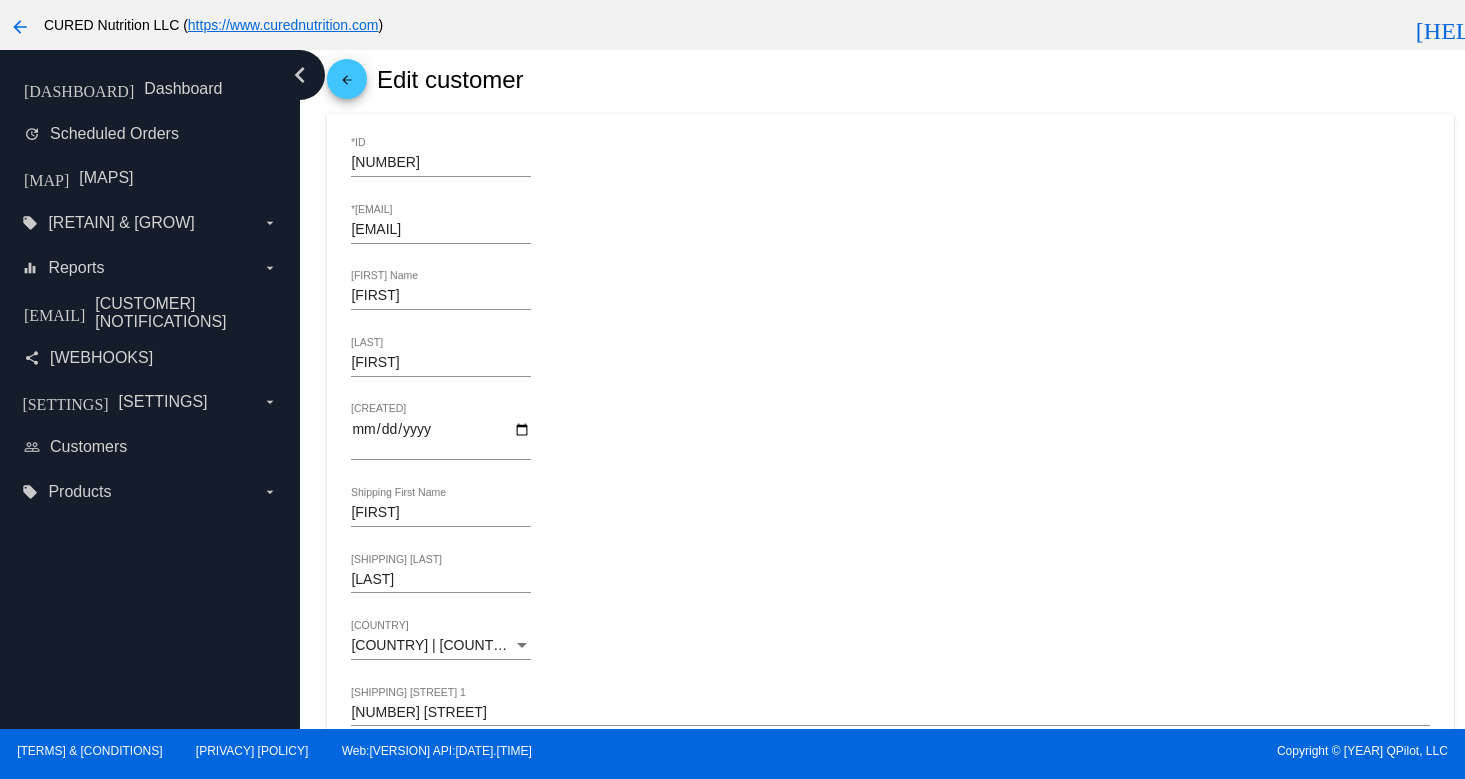 scroll, scrollTop: 0, scrollLeft: 0, axis: both 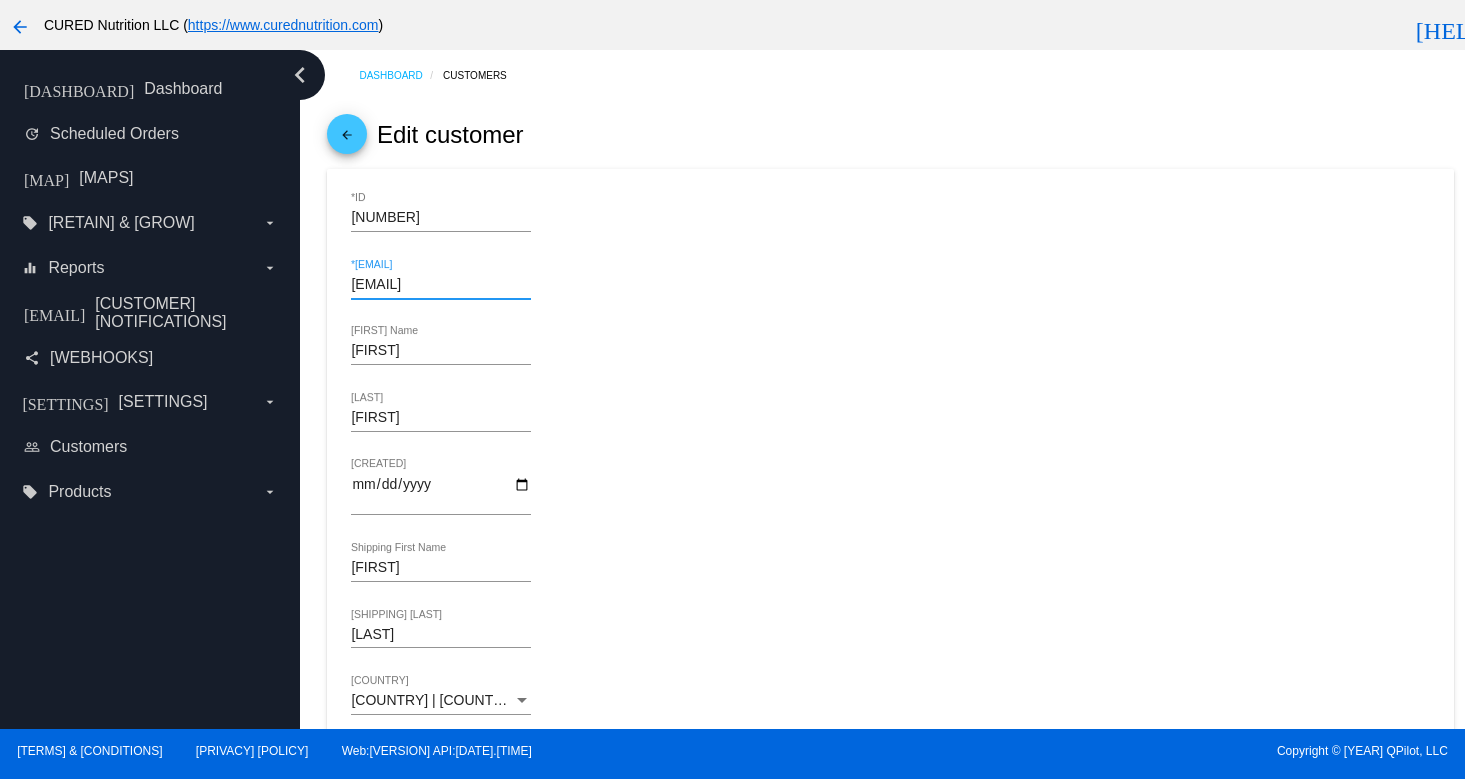 click on "[EMAIL]" at bounding box center (441, 285) 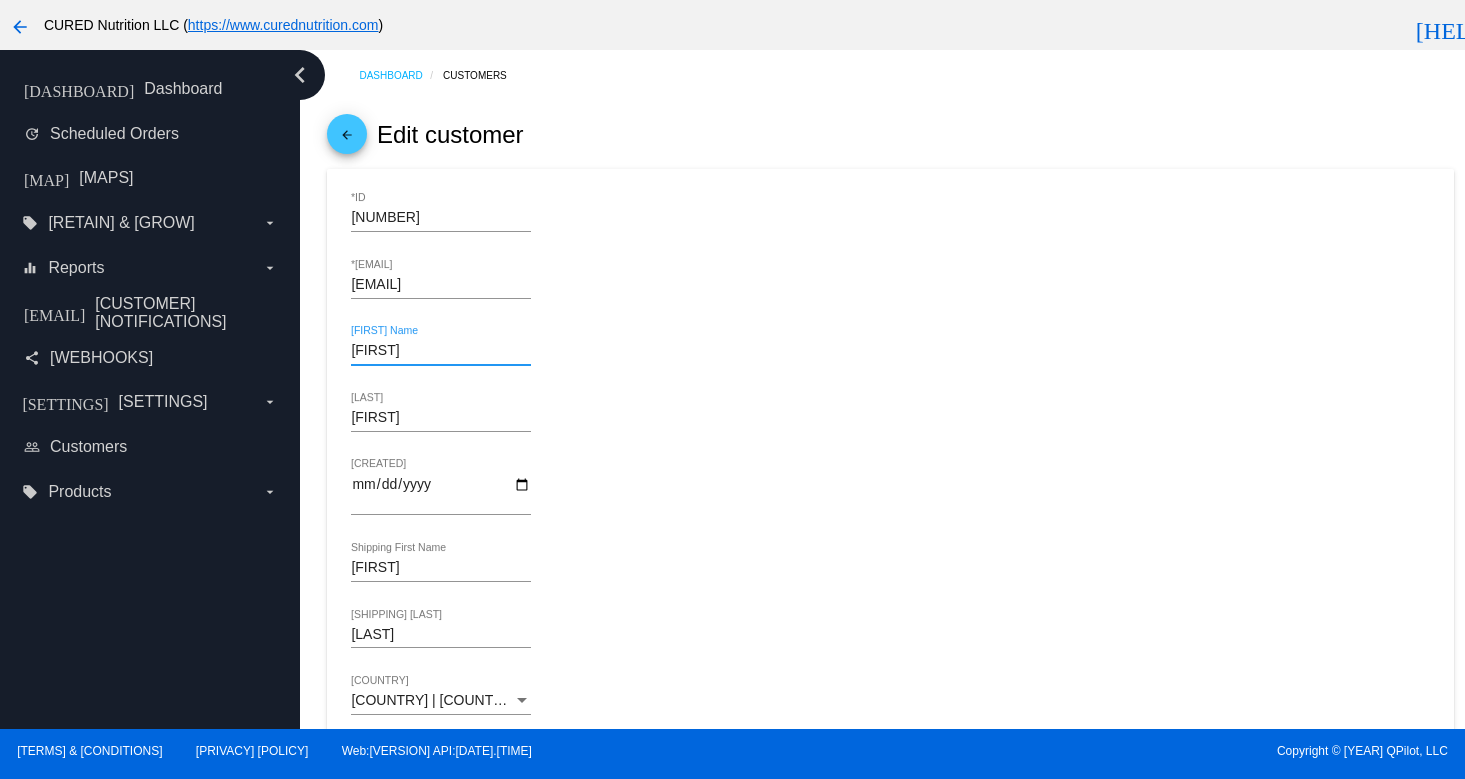 click on "[FIRST]" at bounding box center (441, 351) 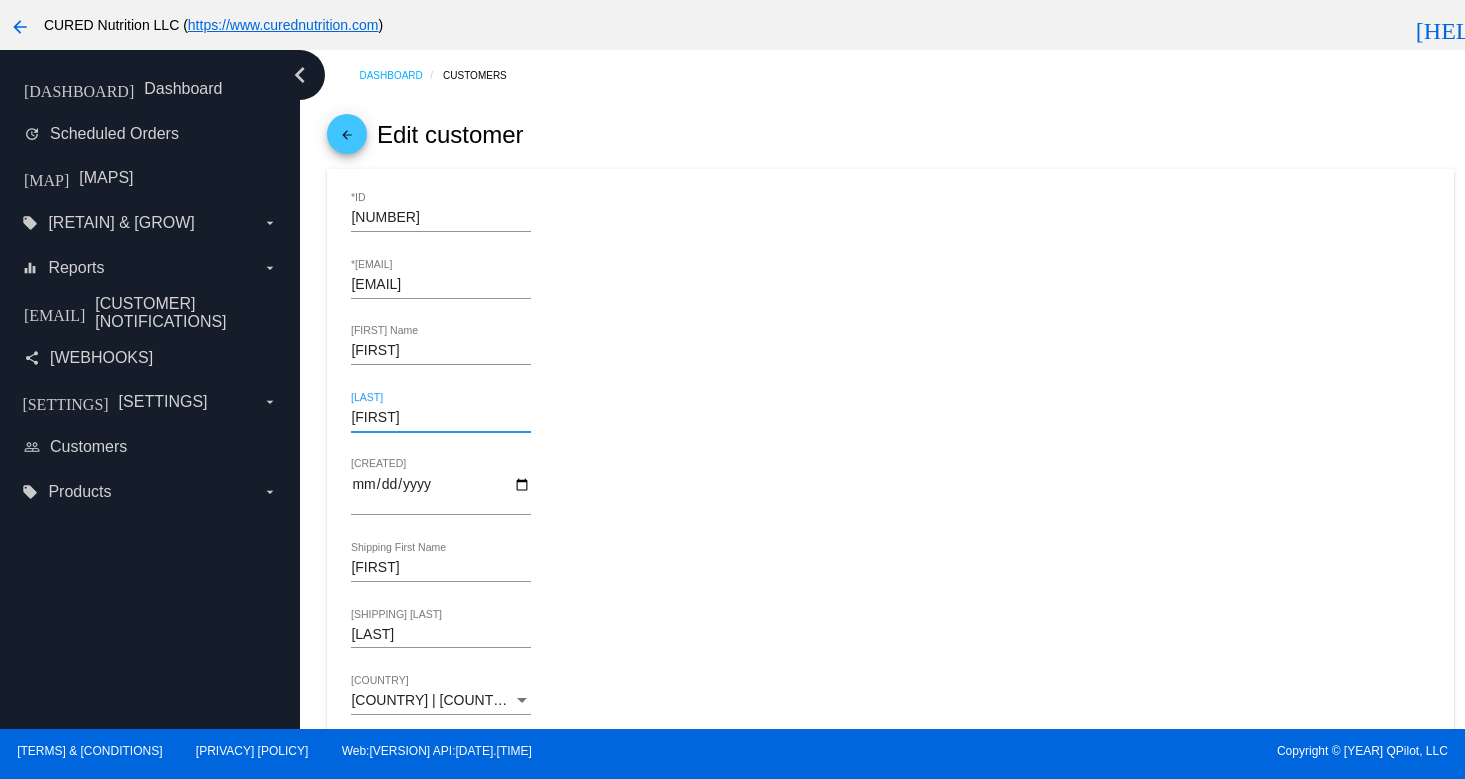 click on "[FIRST]" at bounding box center (441, 418) 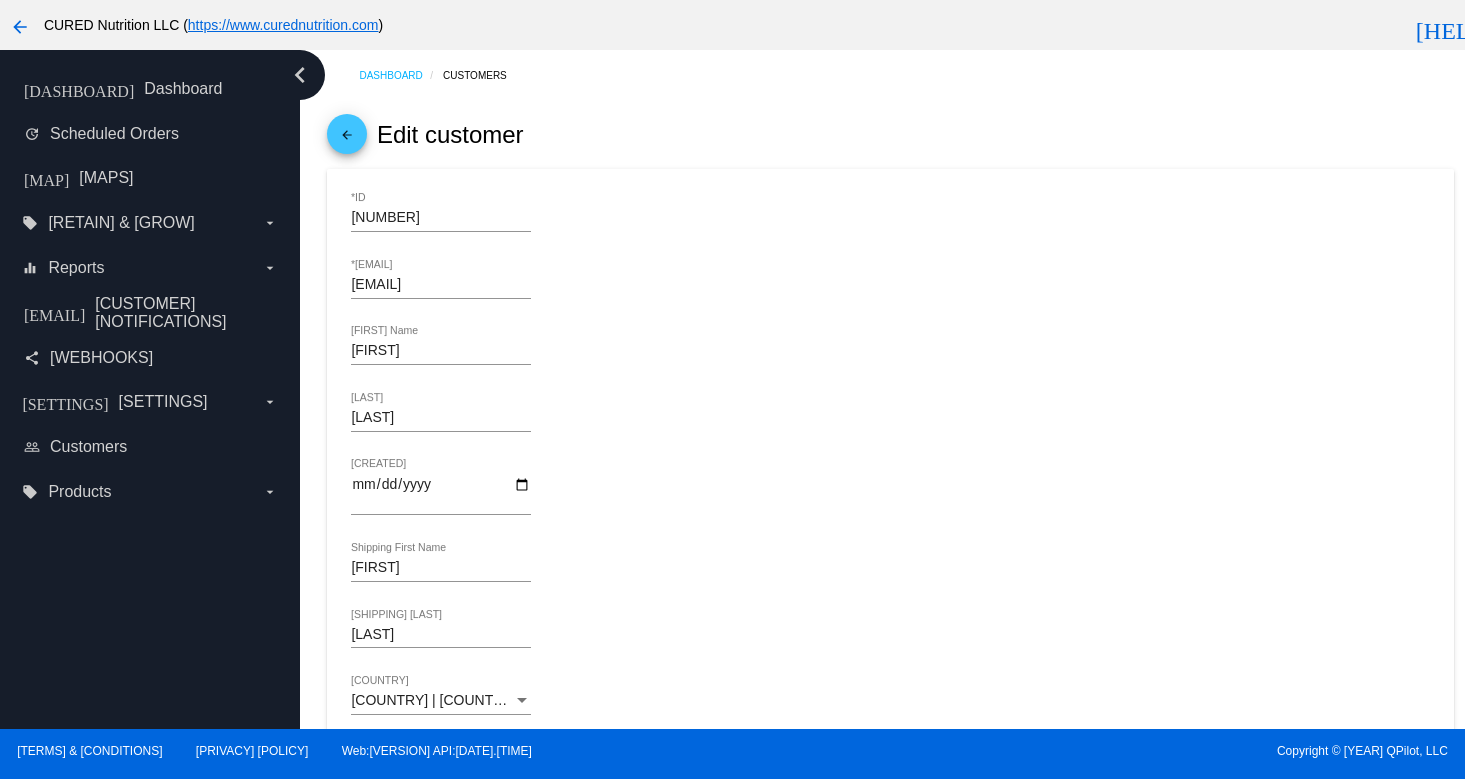 click on "[LAST]
[LAST]" at bounding box center [890, 421] 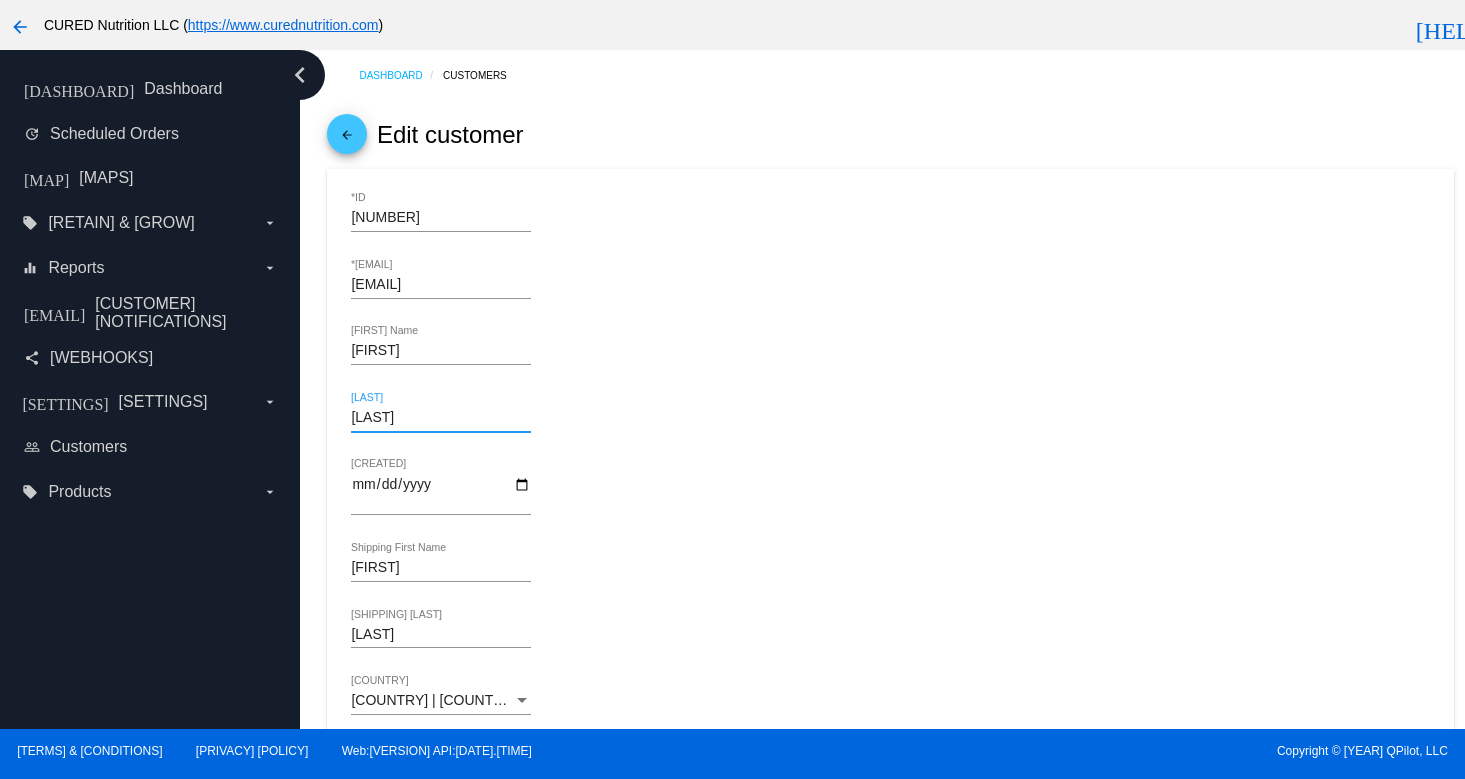 type on "[LAST]" 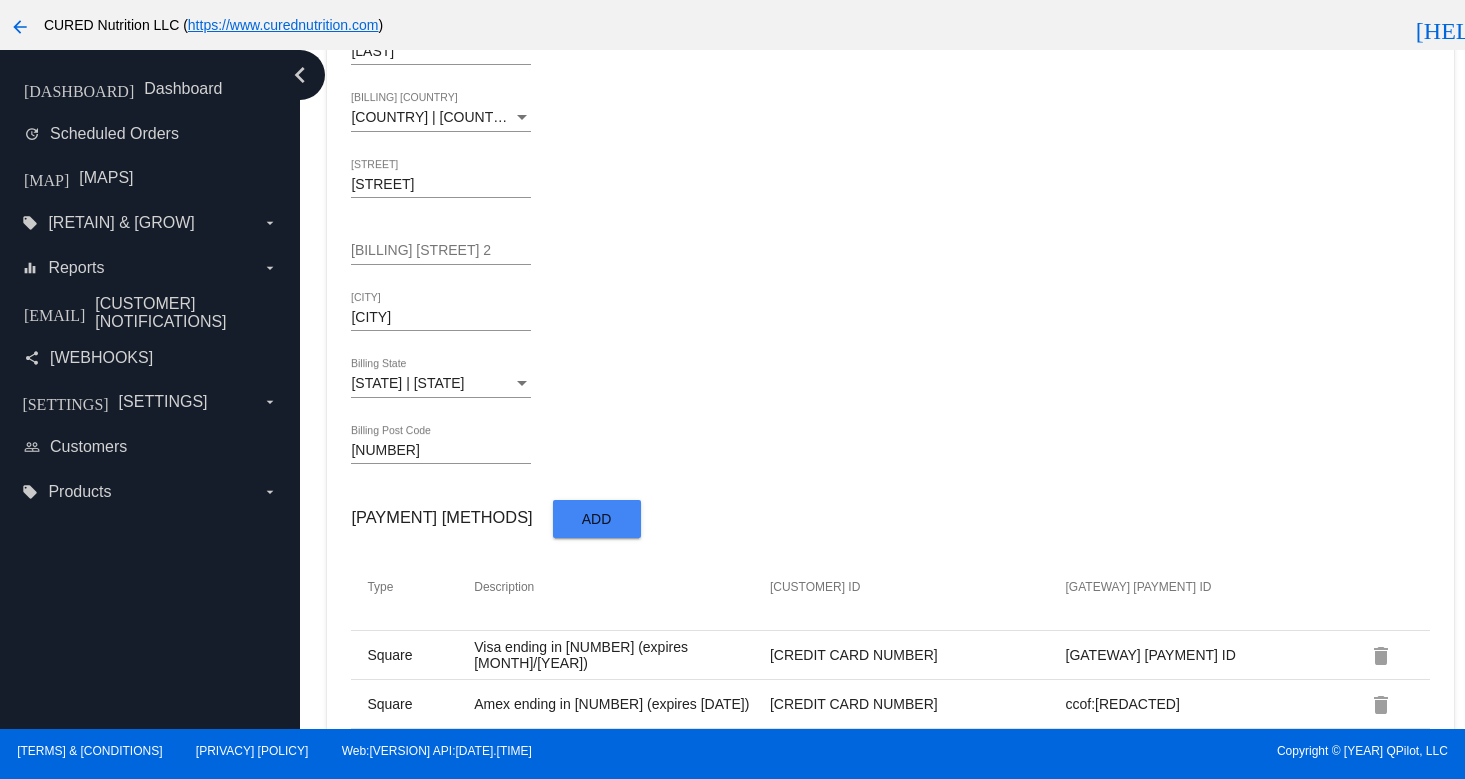 scroll, scrollTop: 1267, scrollLeft: 0, axis: vertical 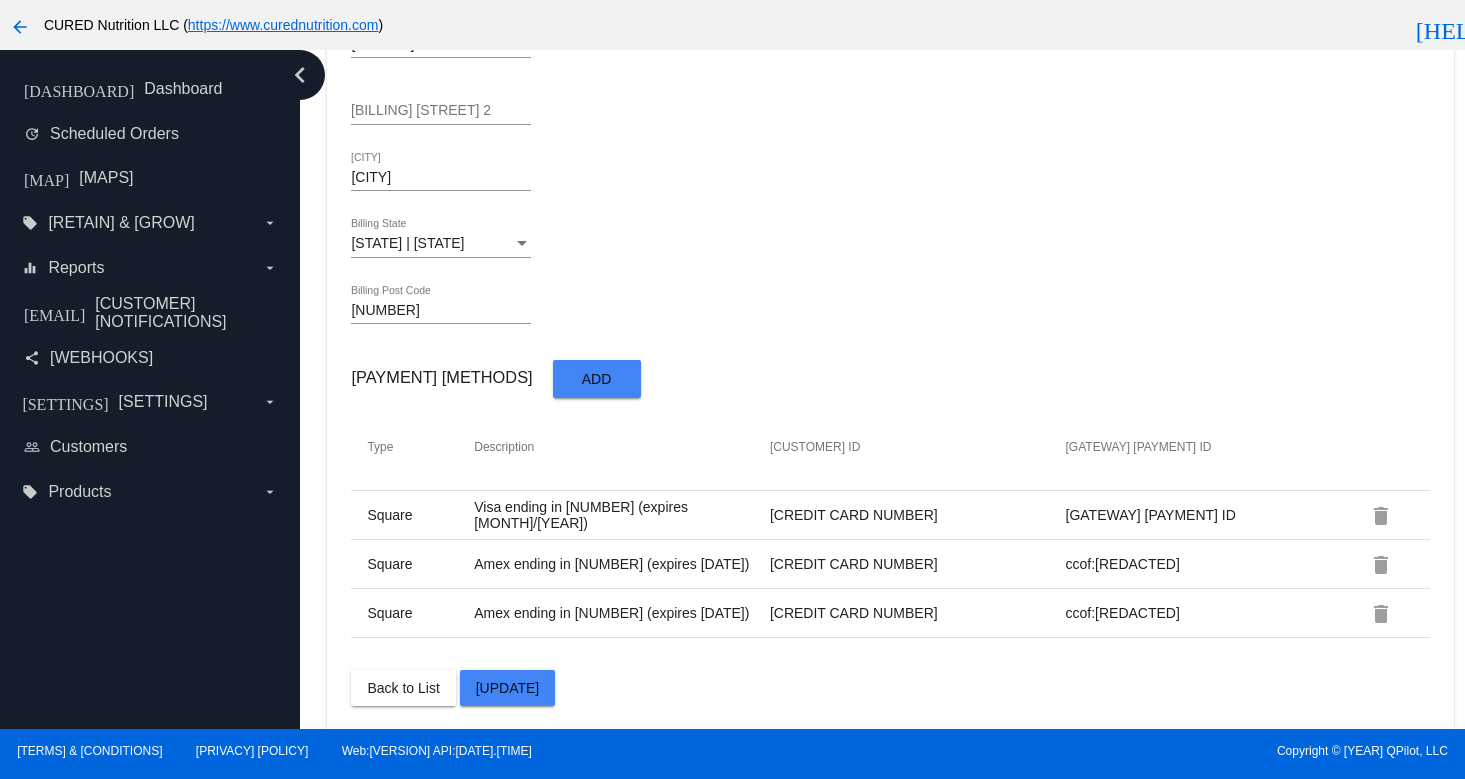 click on "[UPDATE]" at bounding box center [508, 688] 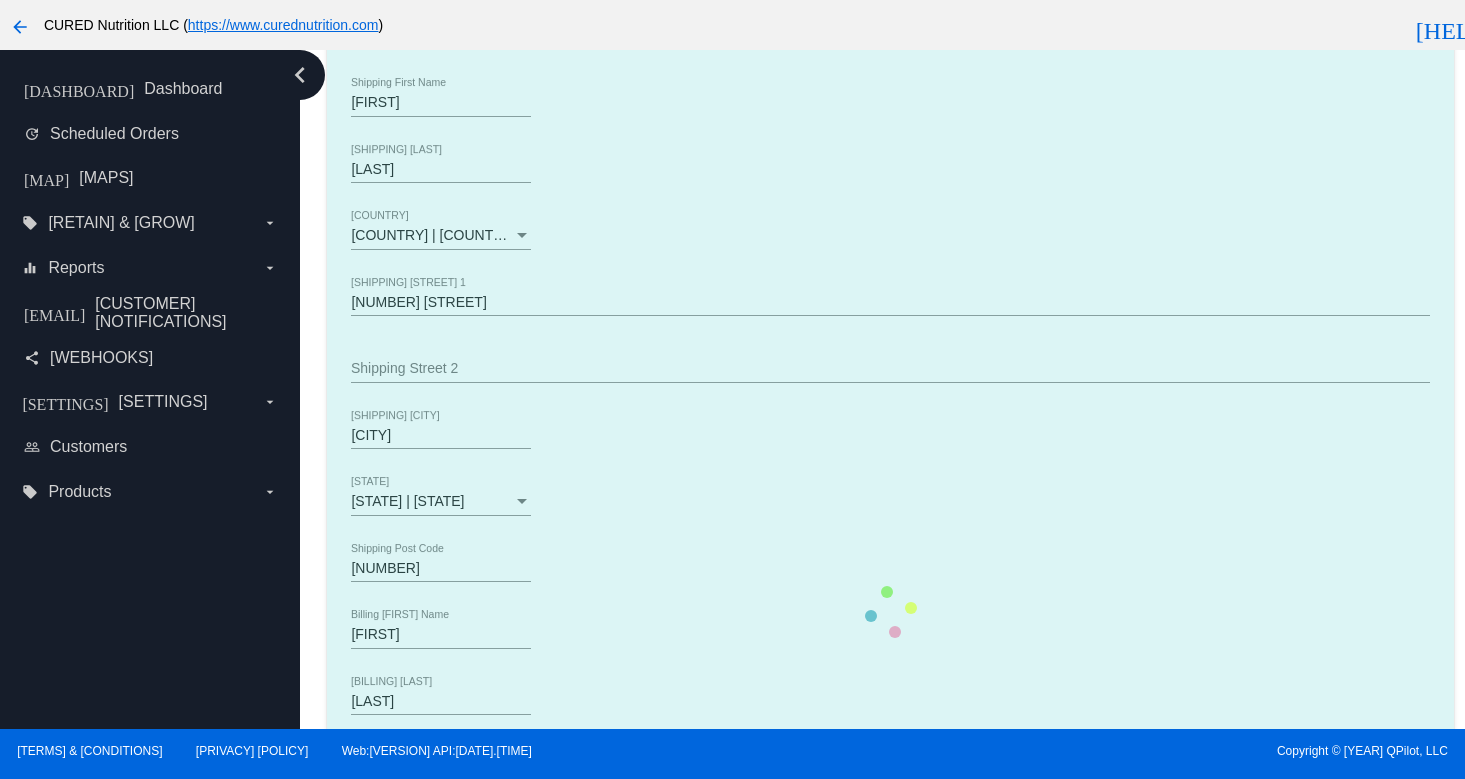 scroll, scrollTop: 0, scrollLeft: 0, axis: both 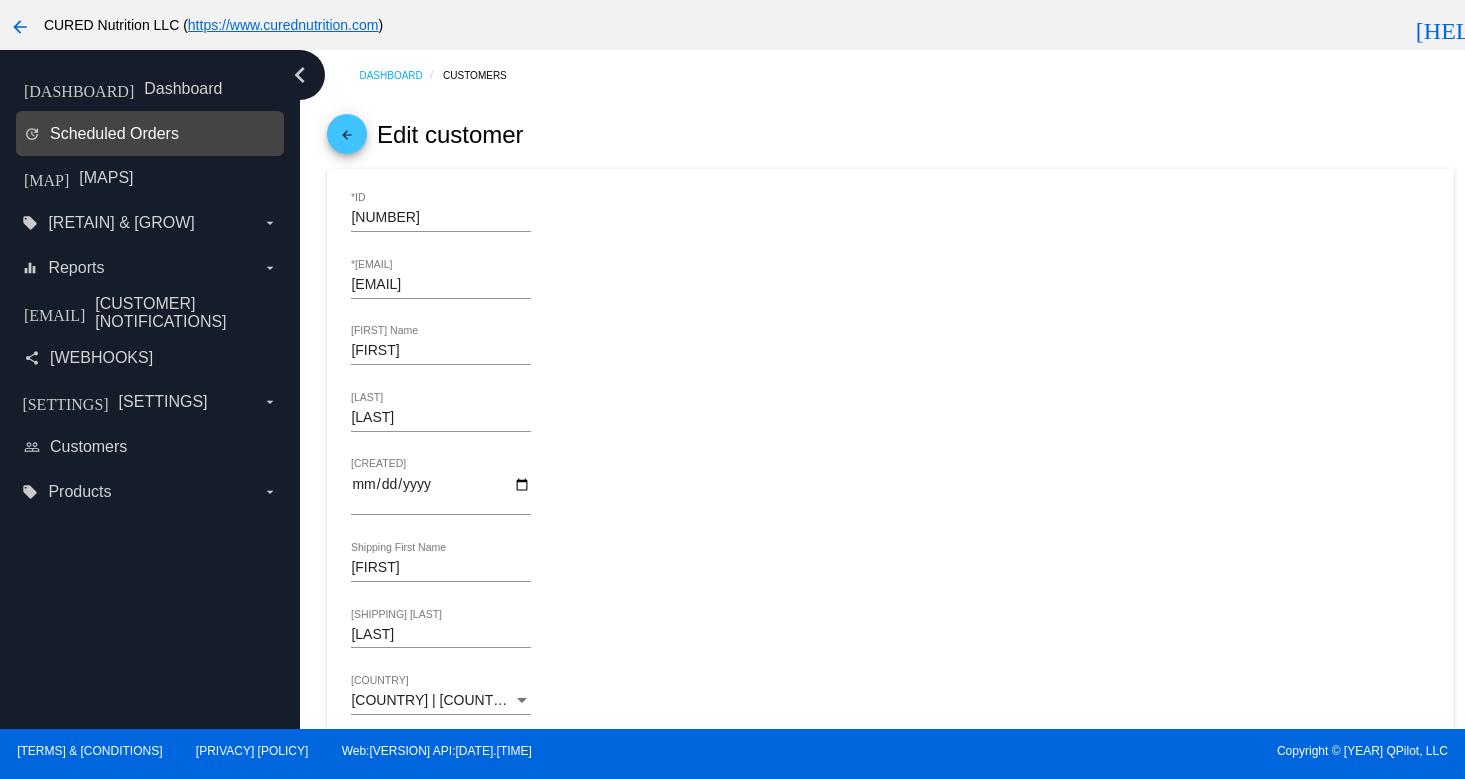 click on "Scheduled Orders" at bounding box center (114, 134) 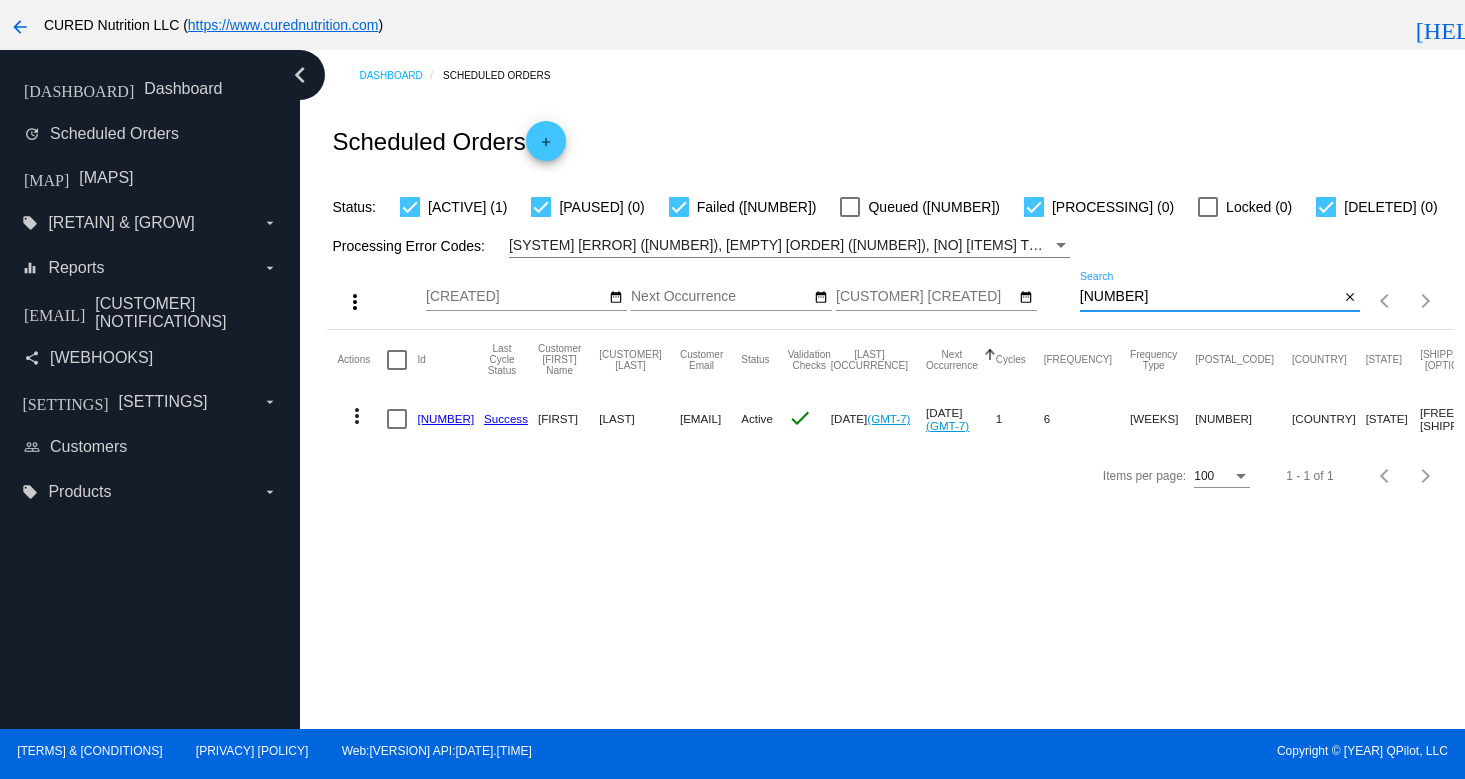 click on "[NUMBER]" at bounding box center [1209, 297] 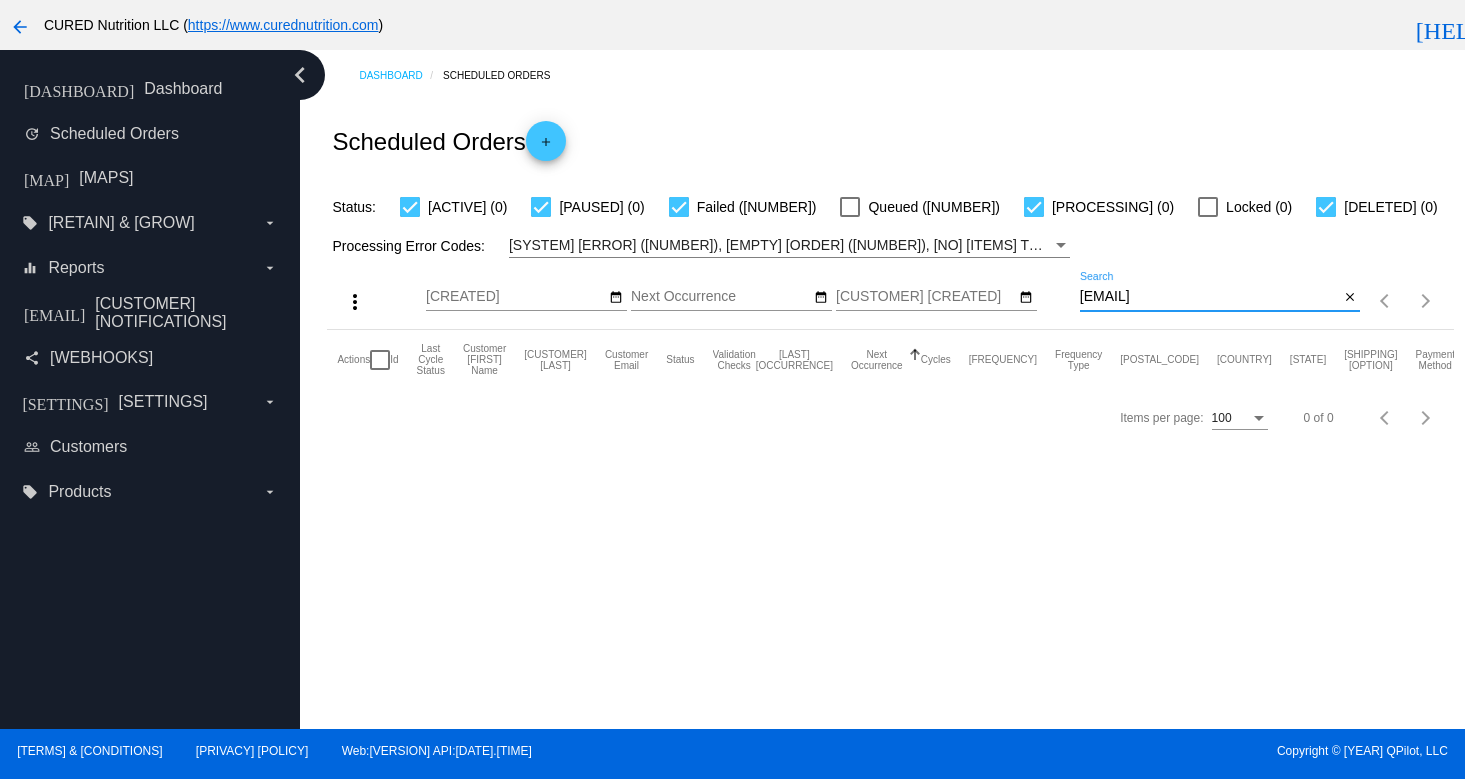 type on "[EMAIL]" 